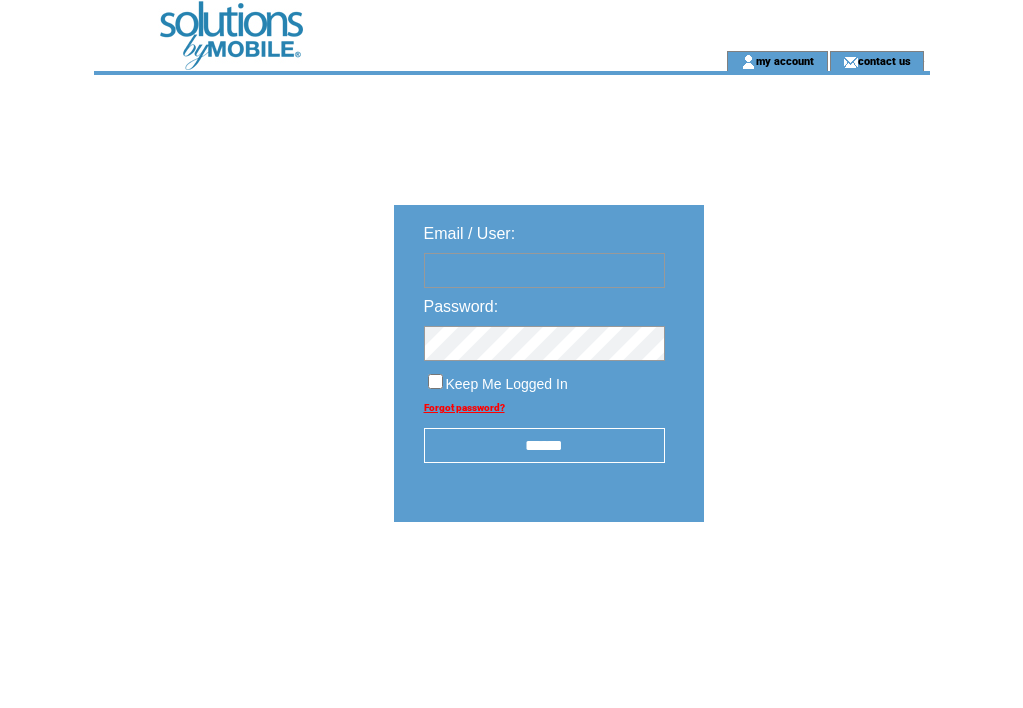 scroll, scrollTop: 0, scrollLeft: 0, axis: both 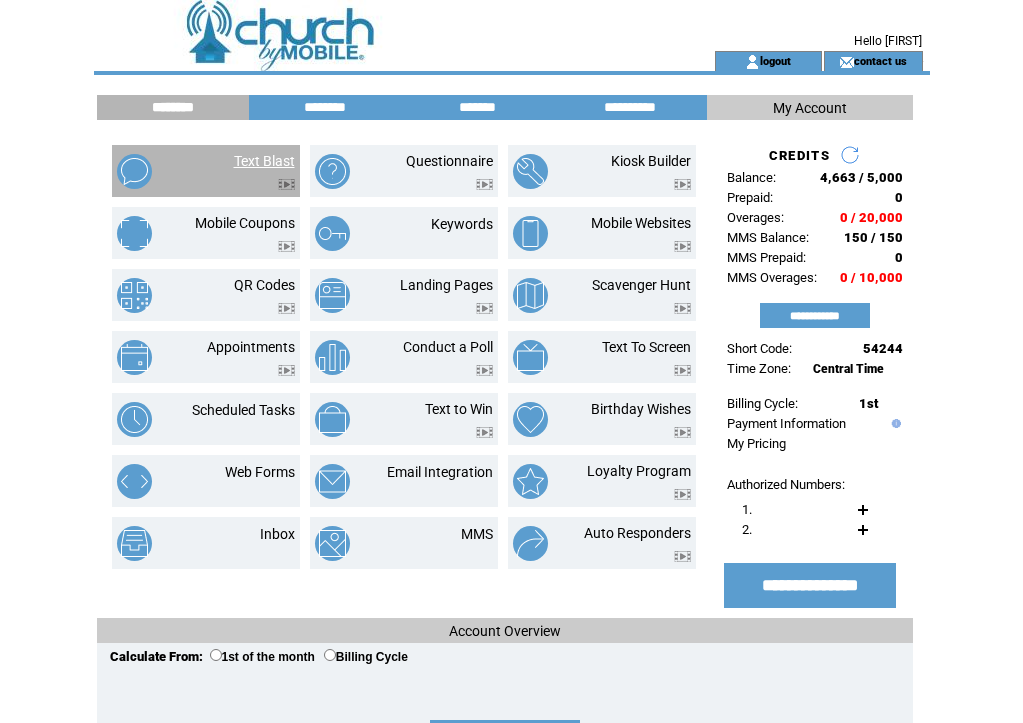 click on "Text Blast" at bounding box center [264, 161] 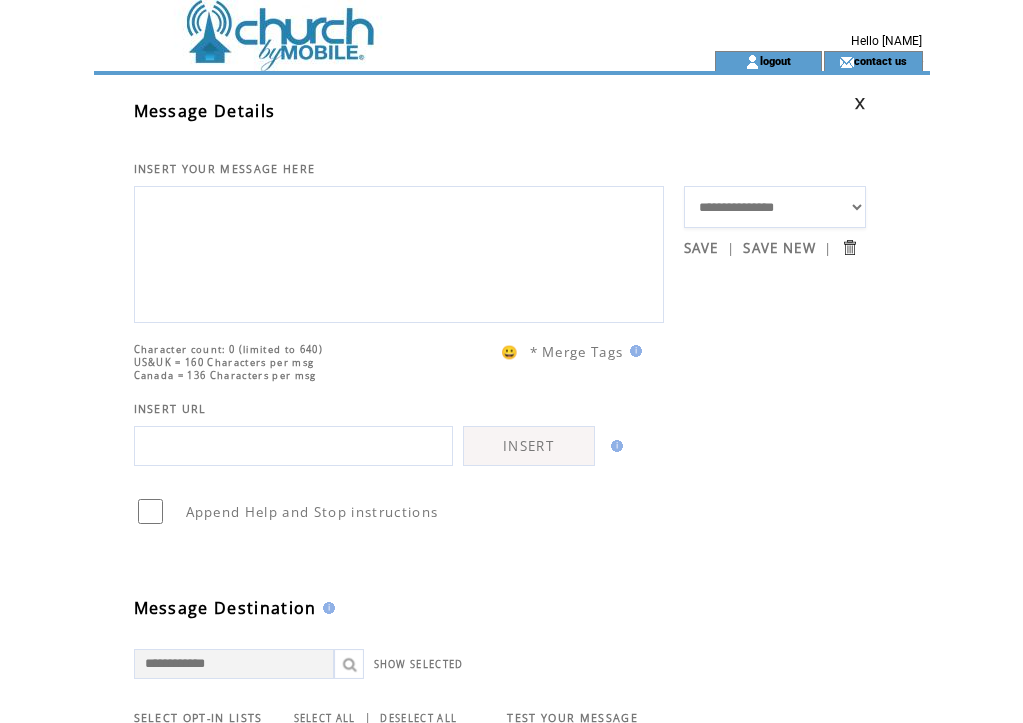 scroll, scrollTop: 0, scrollLeft: 0, axis: both 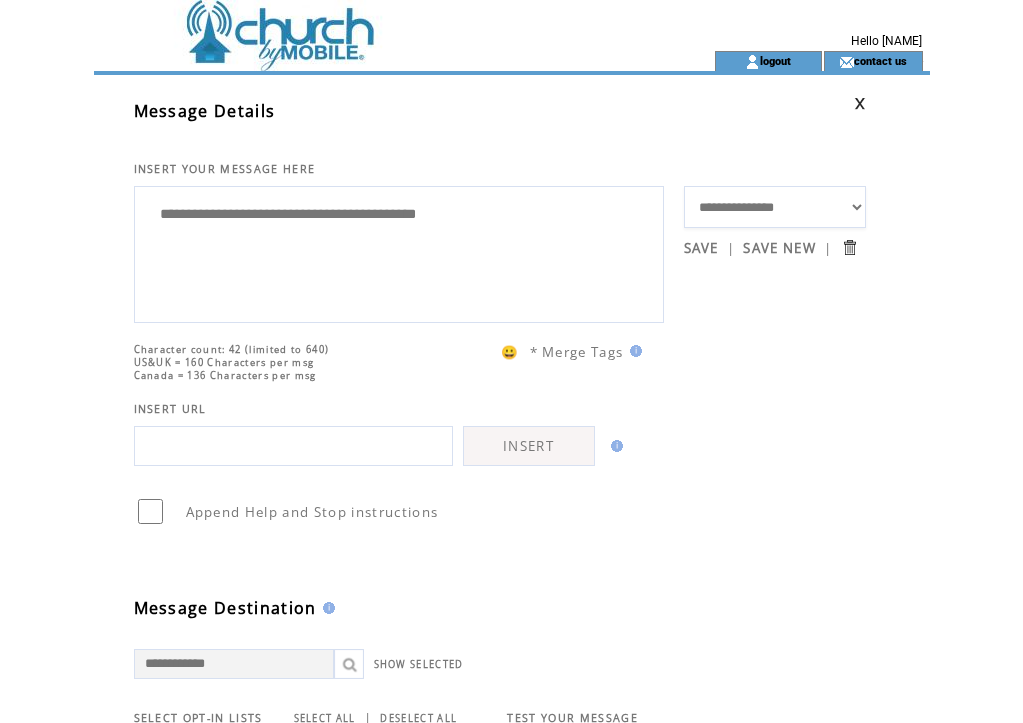click on "**********" at bounding box center (399, 252) 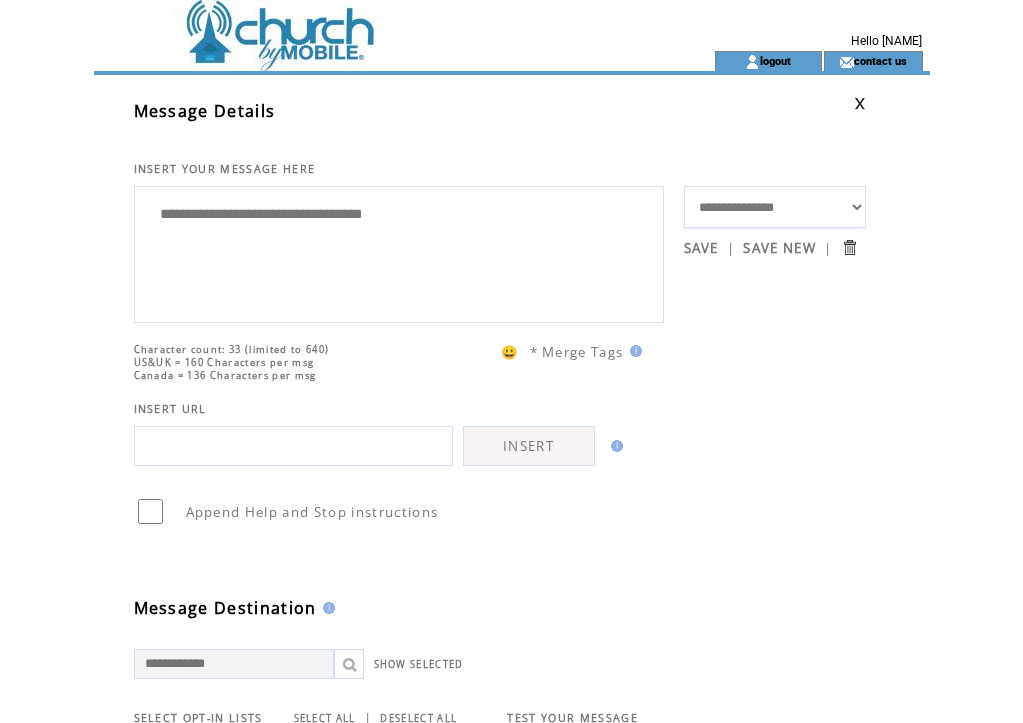 click on "**********" at bounding box center [399, 252] 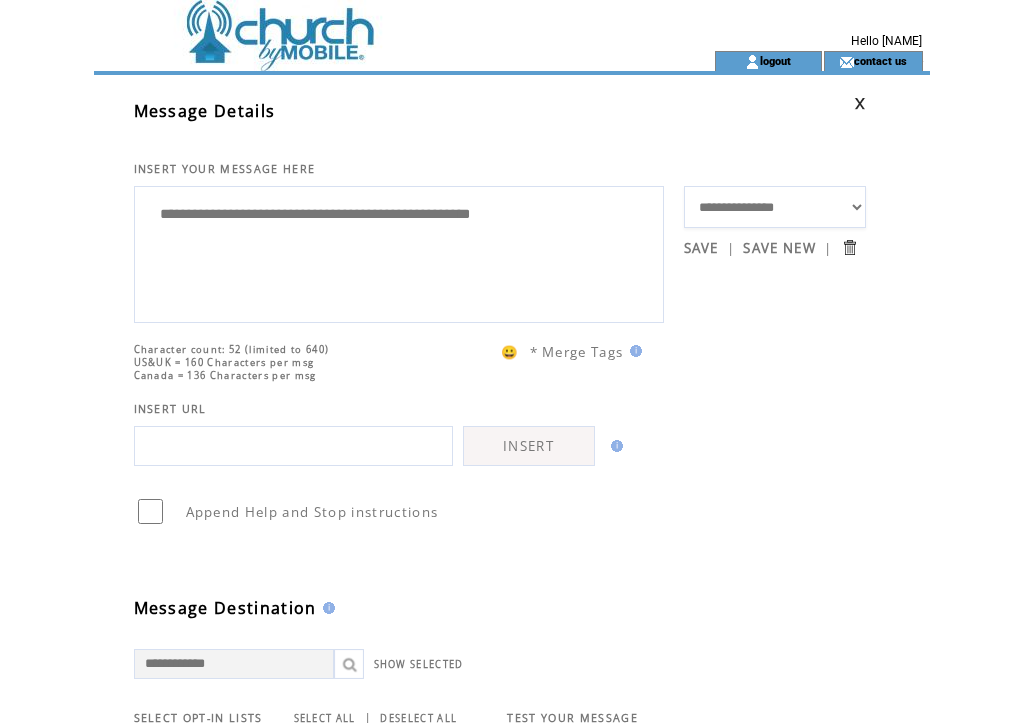 click on "**********" at bounding box center (399, 252) 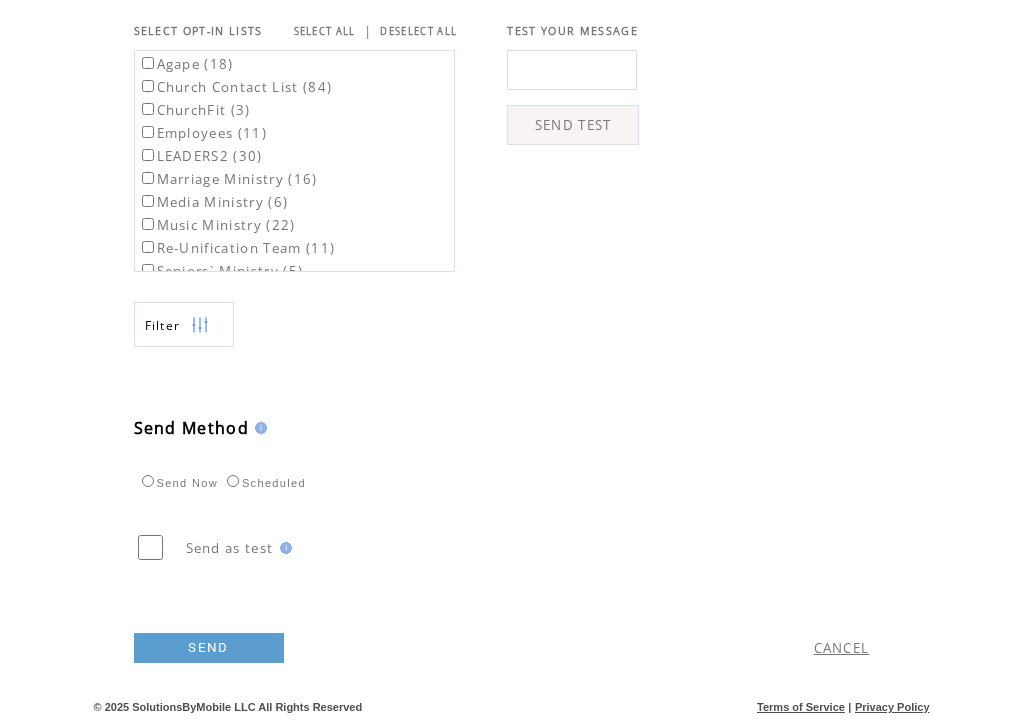 scroll, scrollTop: 0, scrollLeft: 0, axis: both 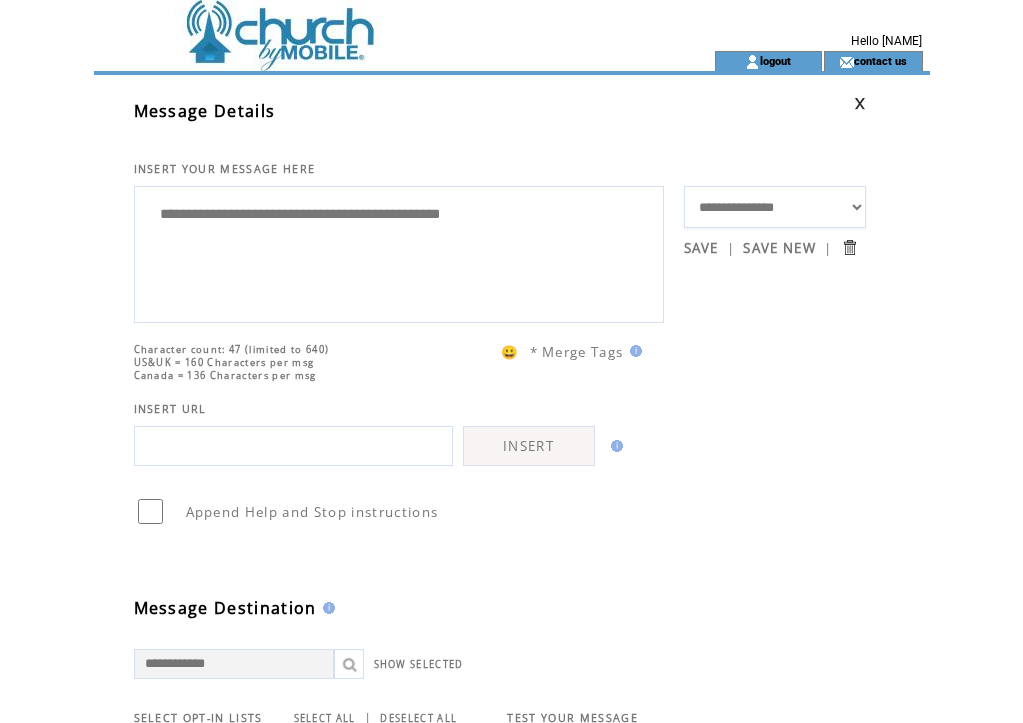 click on "**********" at bounding box center [399, 252] 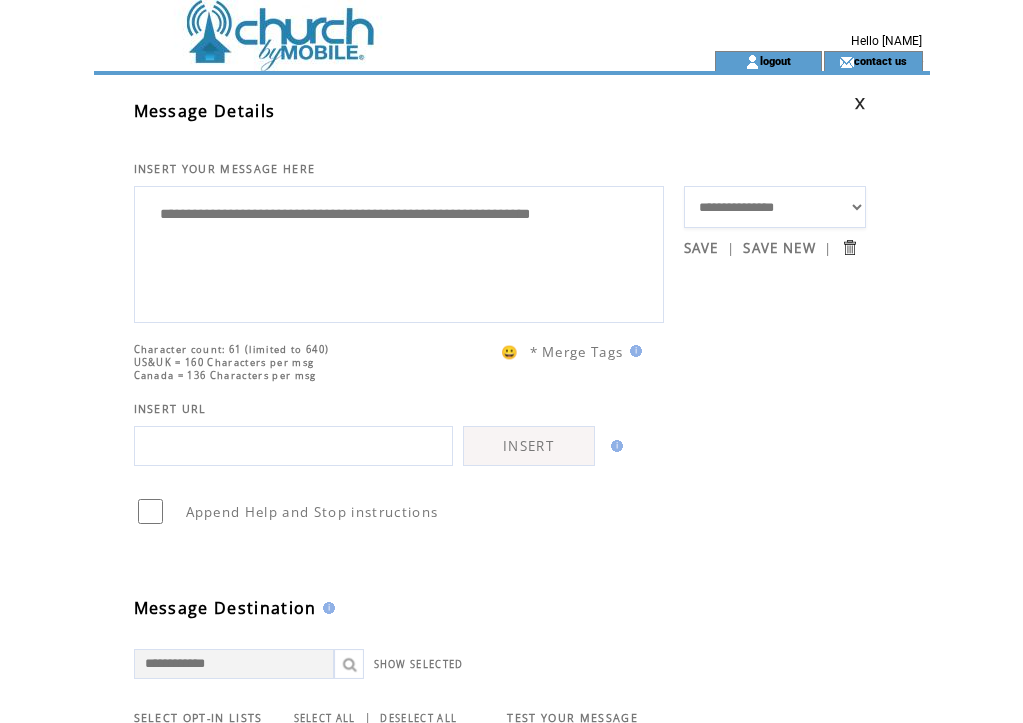 click on "**********" at bounding box center (399, 252) 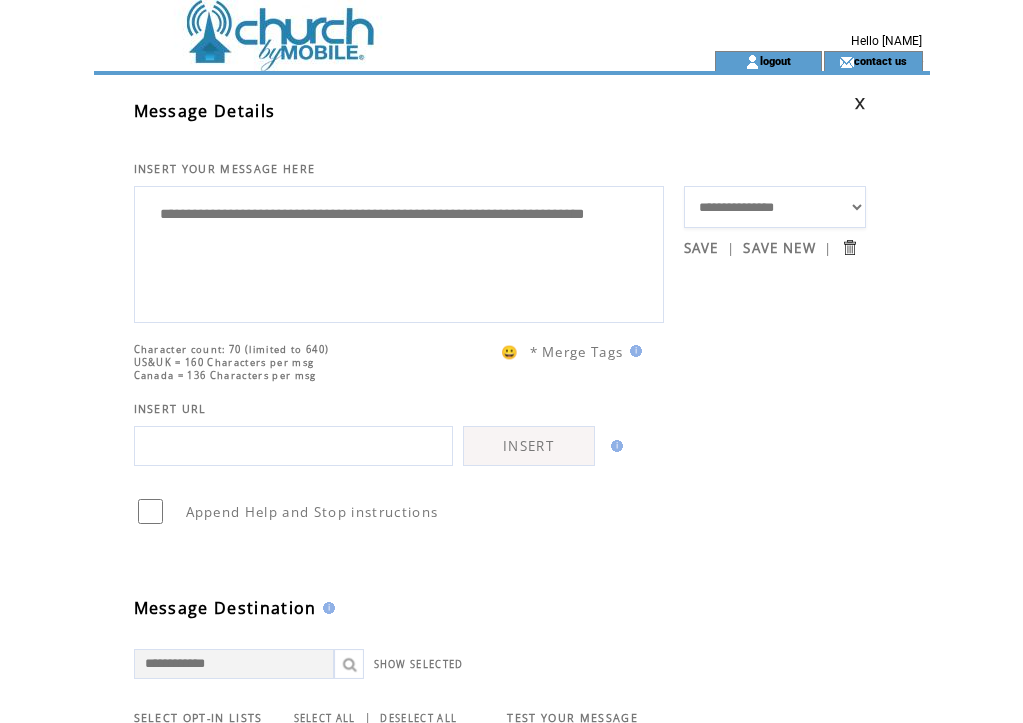 click on "**********" at bounding box center [399, 252] 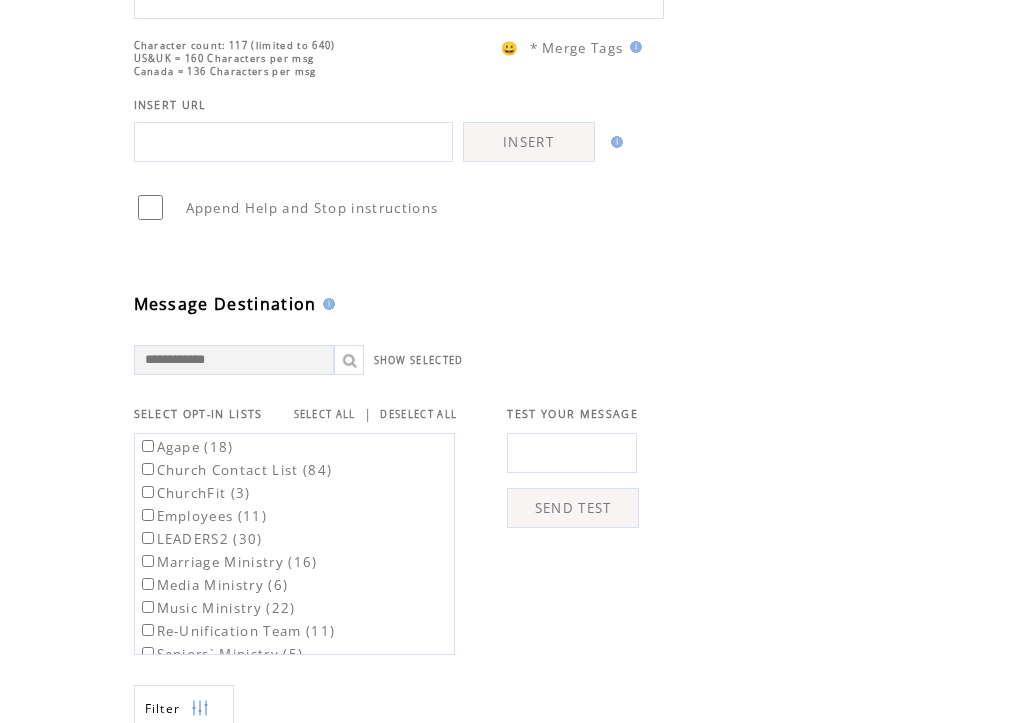 scroll, scrollTop: 472, scrollLeft: 0, axis: vertical 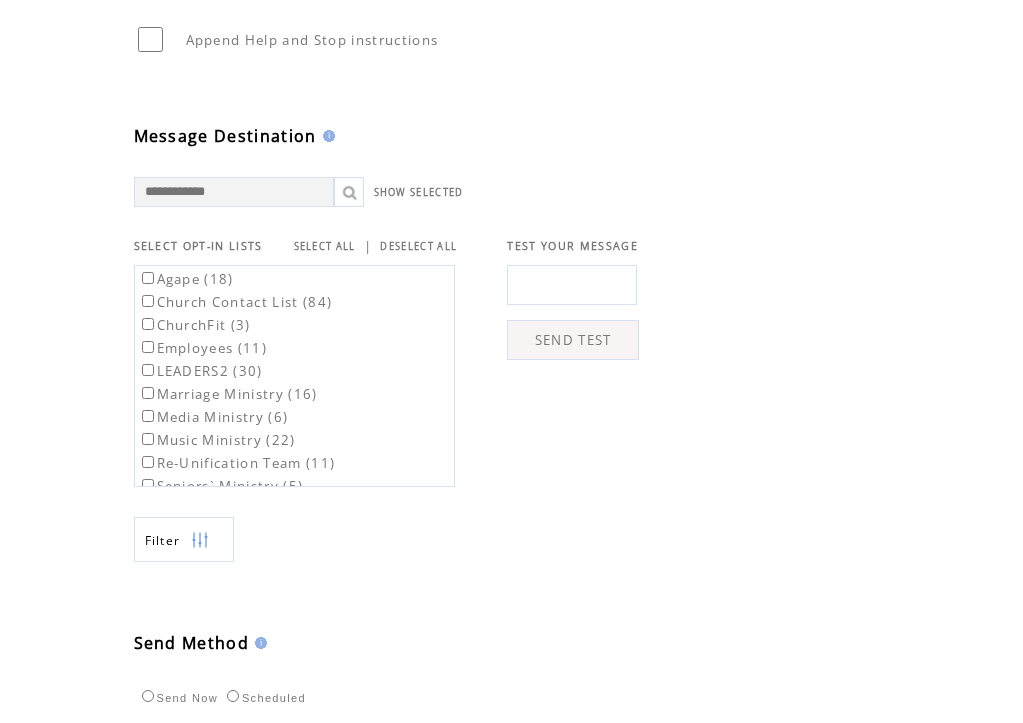type on "**********" 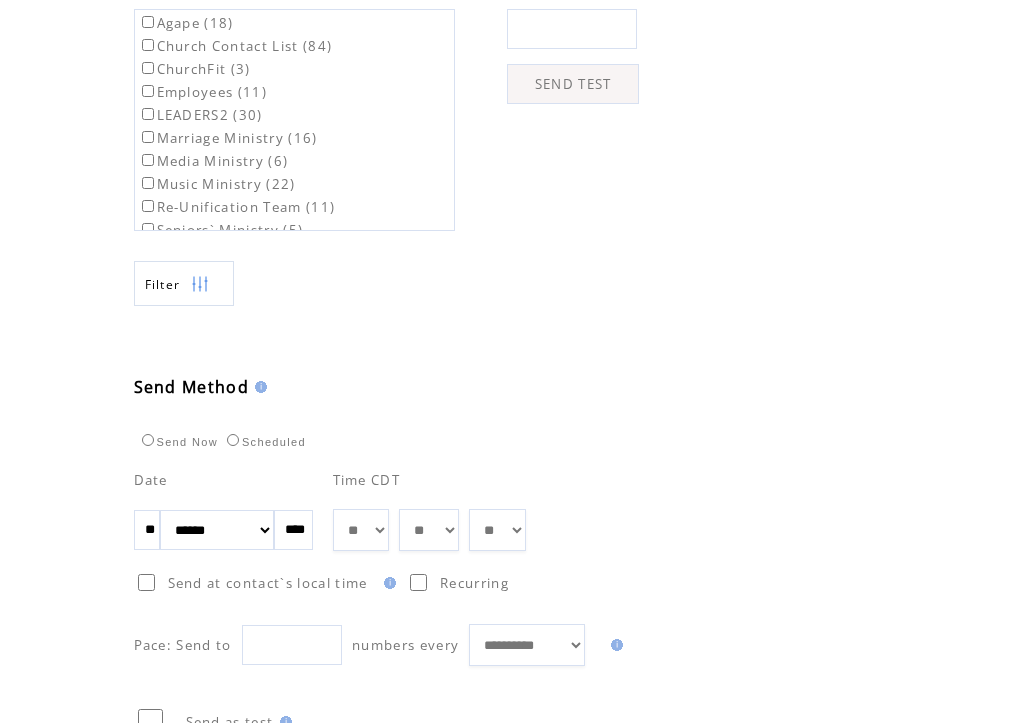 drag, startPoint x: 161, startPoint y: 570, endPoint x: 140, endPoint y: 572, distance: 21.095022 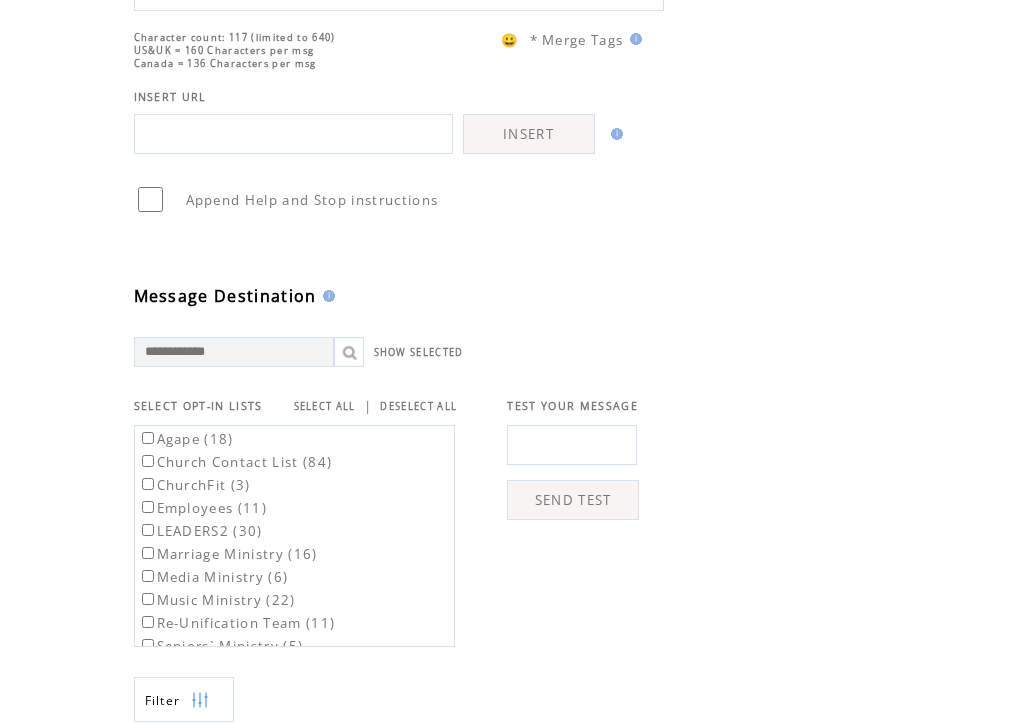 scroll, scrollTop: 0, scrollLeft: 0, axis: both 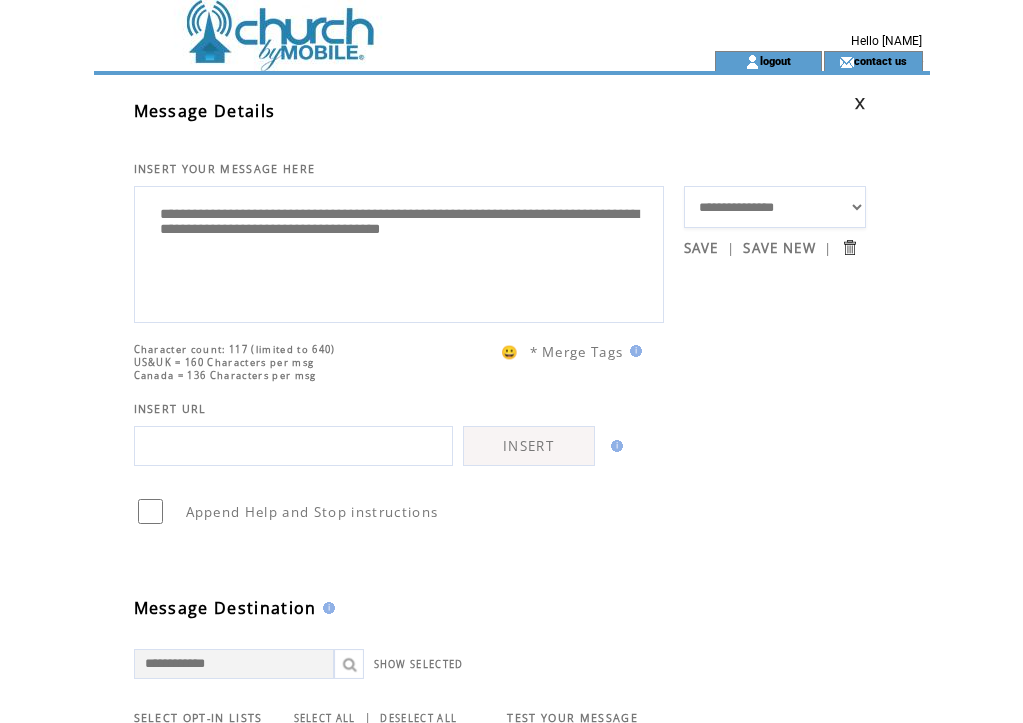 click on "**********" at bounding box center (399, 252) 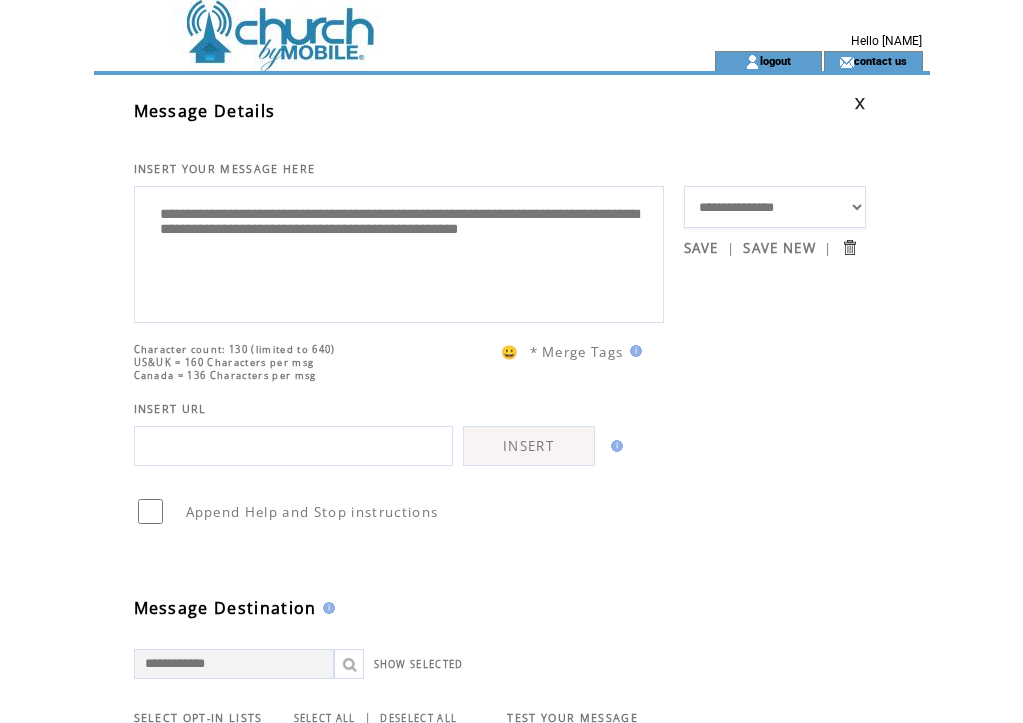 drag, startPoint x: 459, startPoint y: 218, endPoint x: 545, endPoint y: 209, distance: 86.46965 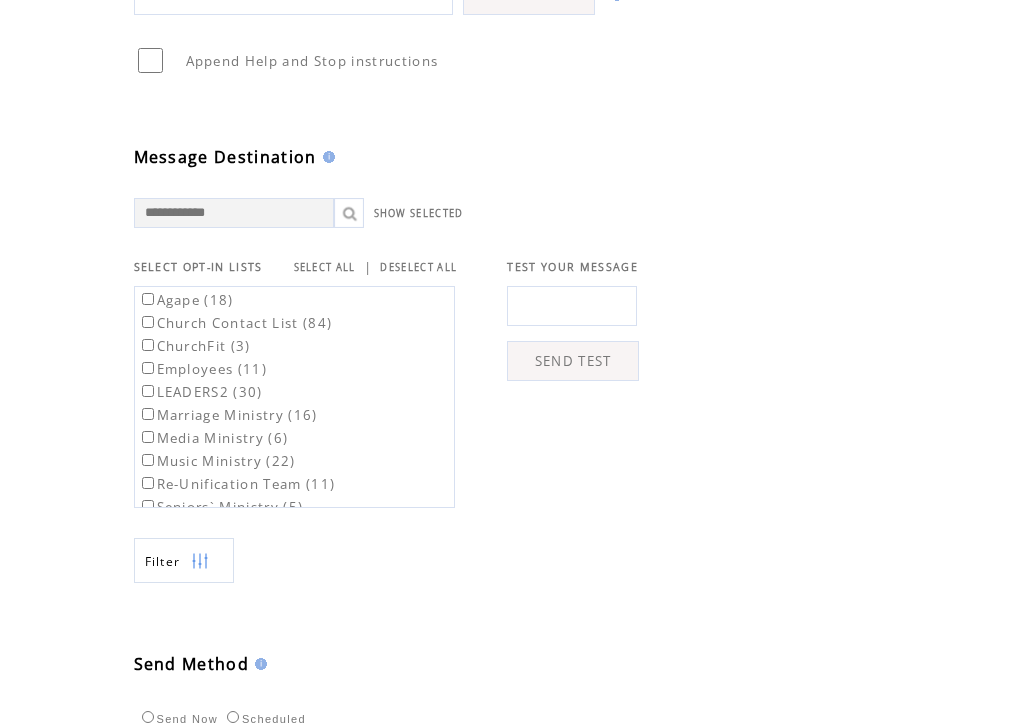 scroll, scrollTop: 943, scrollLeft: 0, axis: vertical 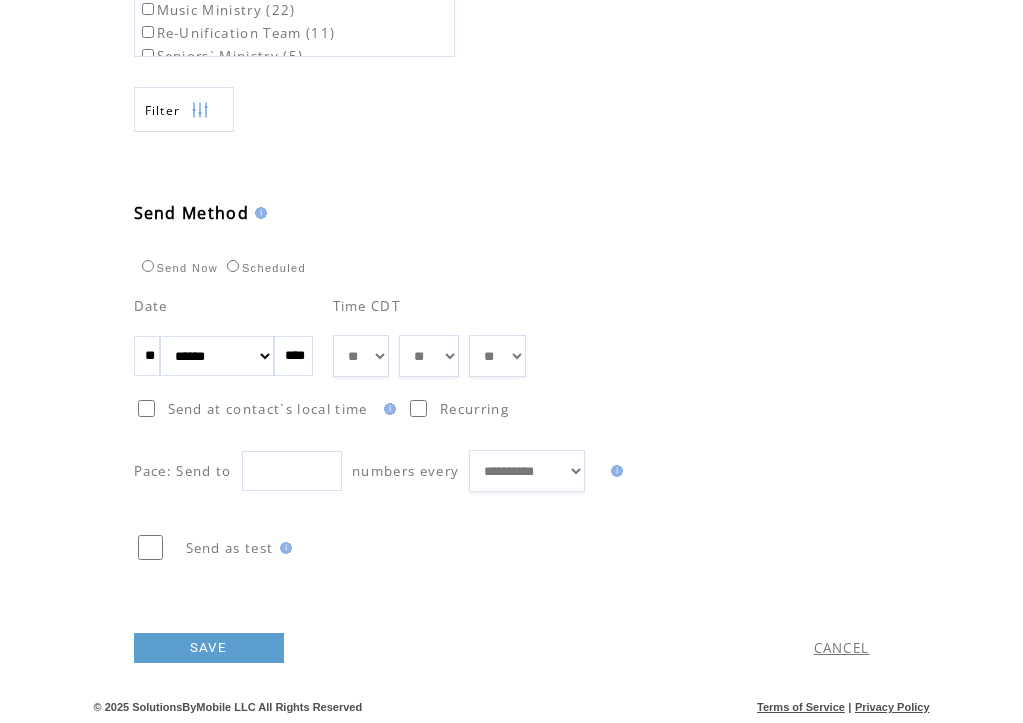 type on "**********" 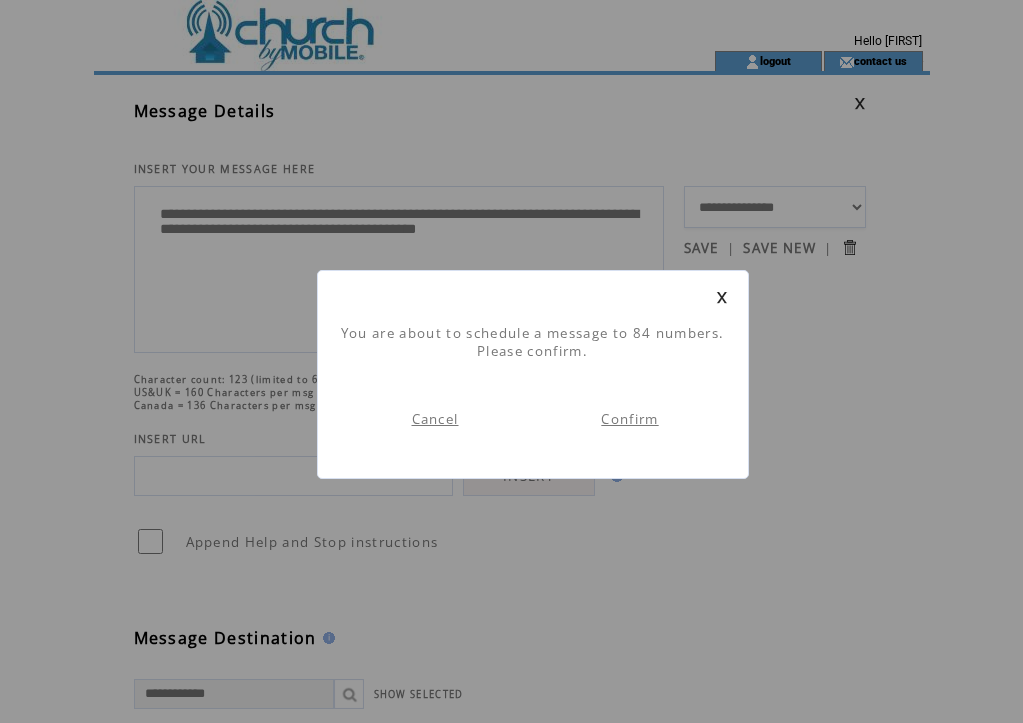 scroll, scrollTop: 1, scrollLeft: 0, axis: vertical 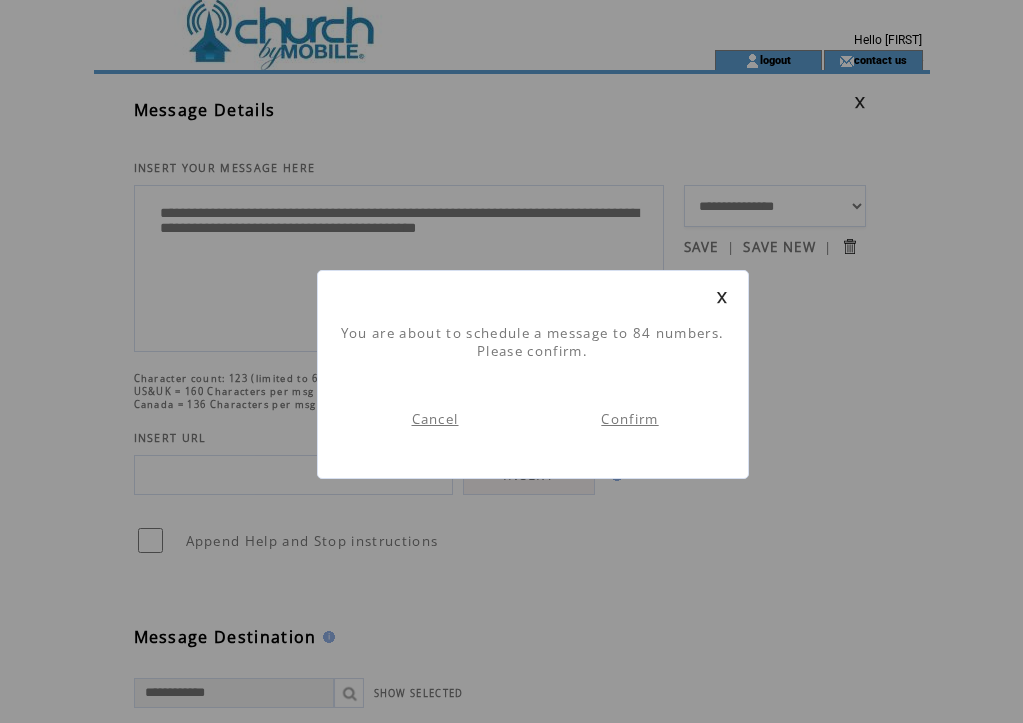 click on "Confirm" at bounding box center (629, 419) 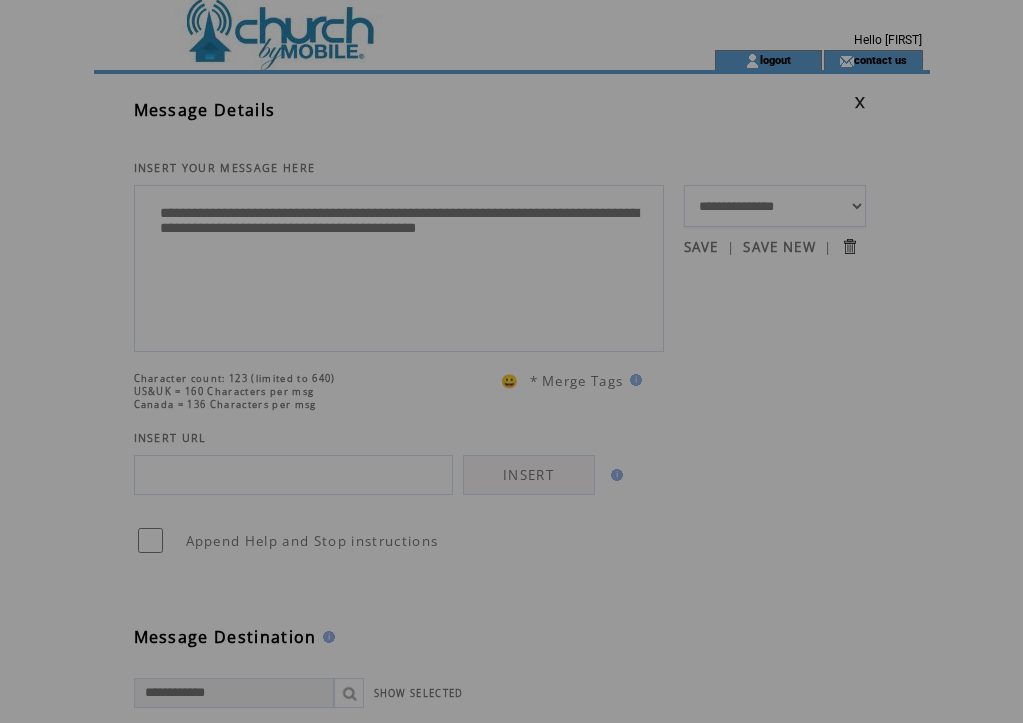 scroll, scrollTop: 0, scrollLeft: 0, axis: both 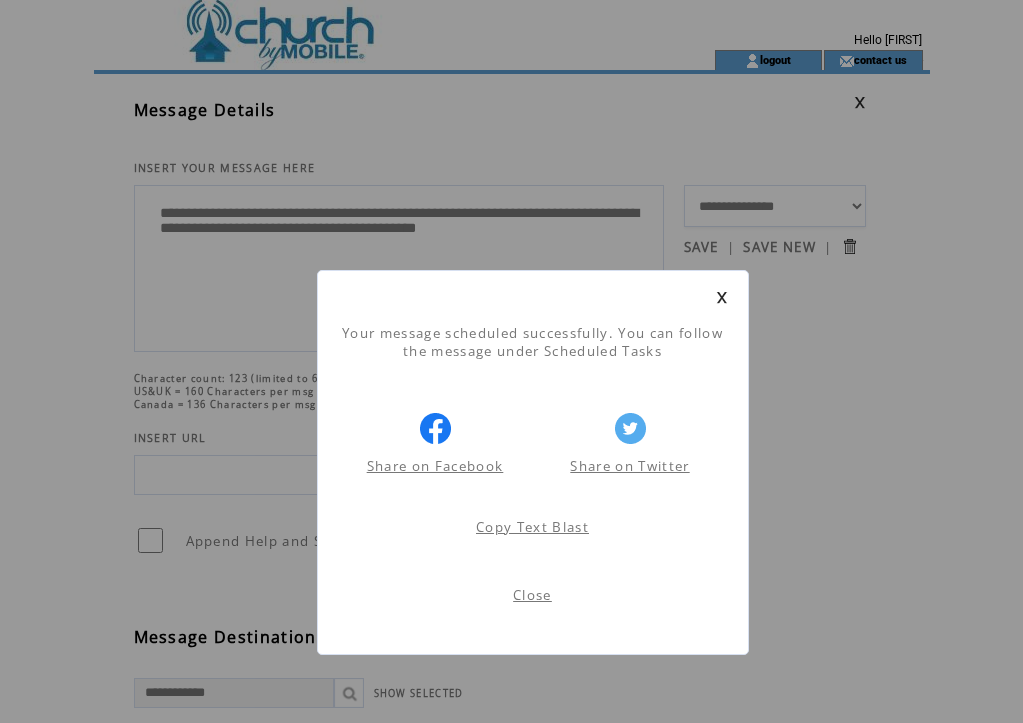 click on "Close" at bounding box center (532, 595) 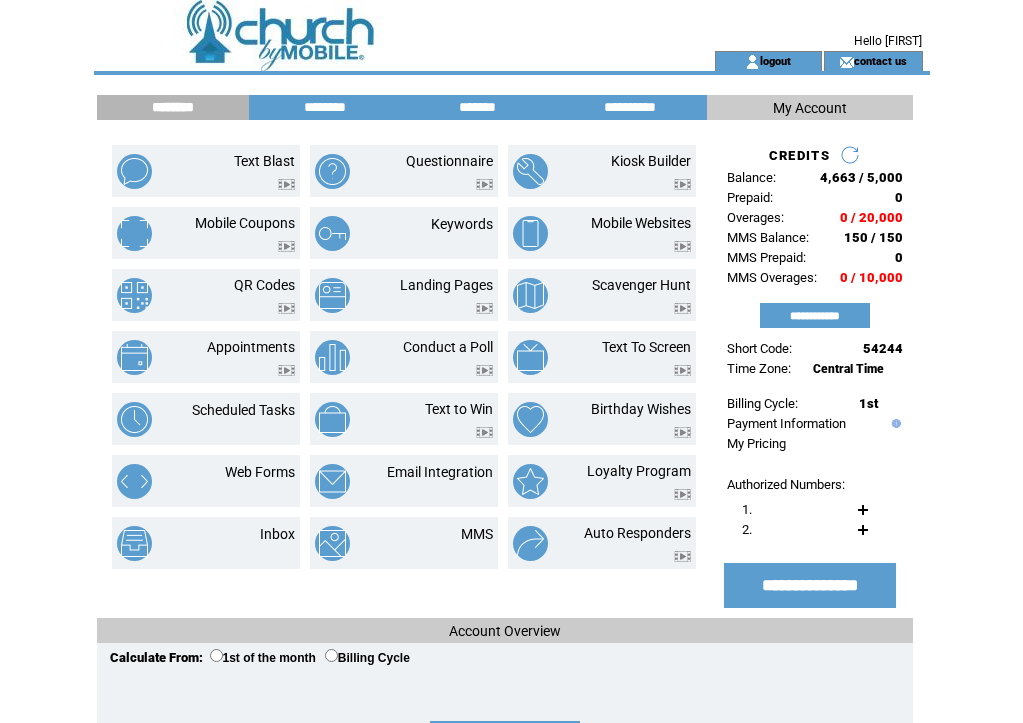 scroll, scrollTop: 0, scrollLeft: 0, axis: both 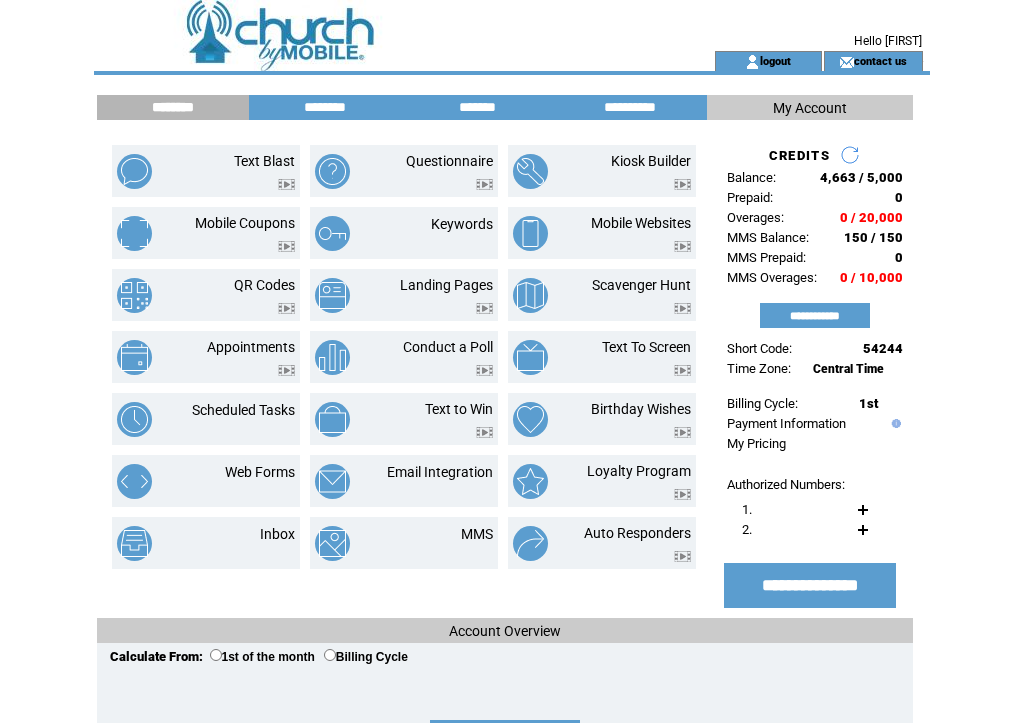 click on "logout" at bounding box center (768, 61) 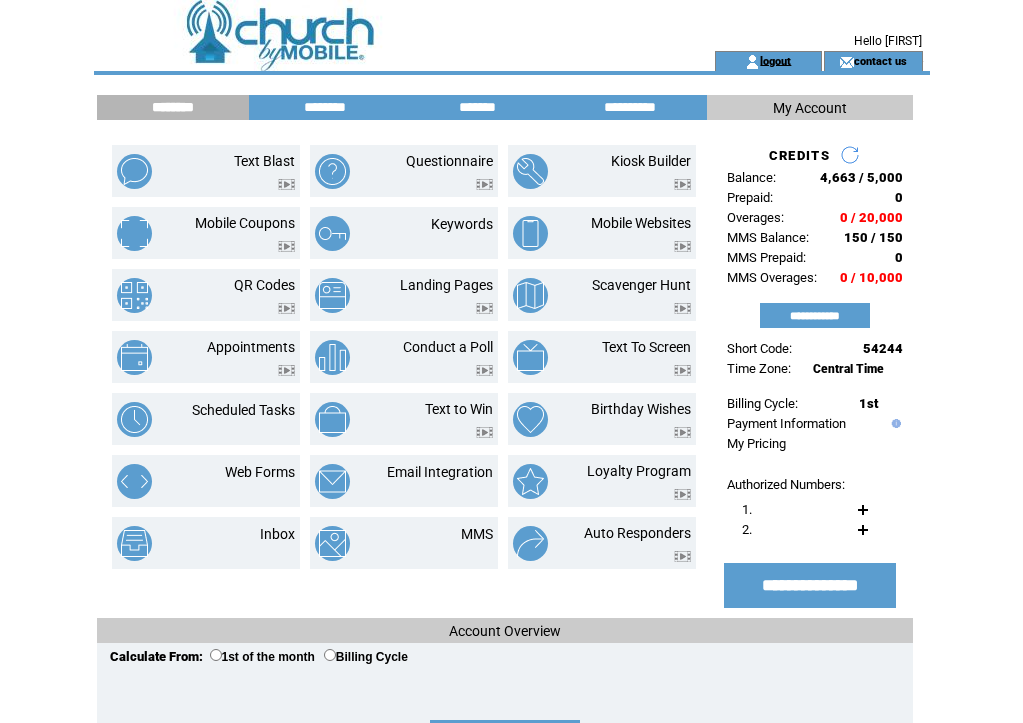 click on "logout" at bounding box center [775, 60] 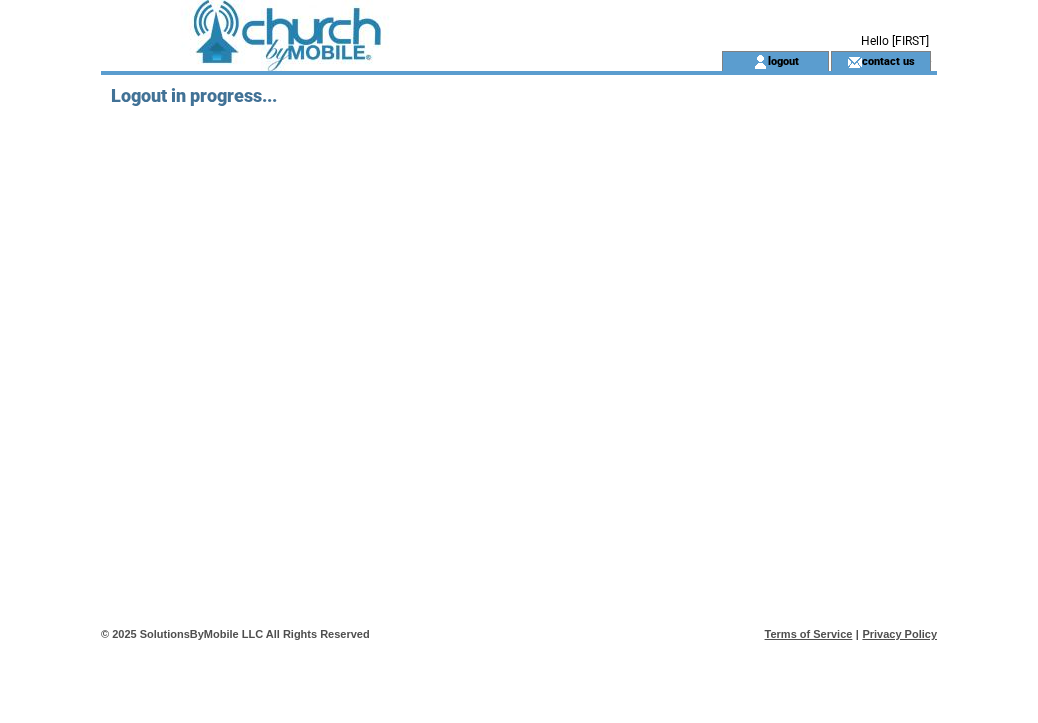 scroll, scrollTop: 0, scrollLeft: 0, axis: both 